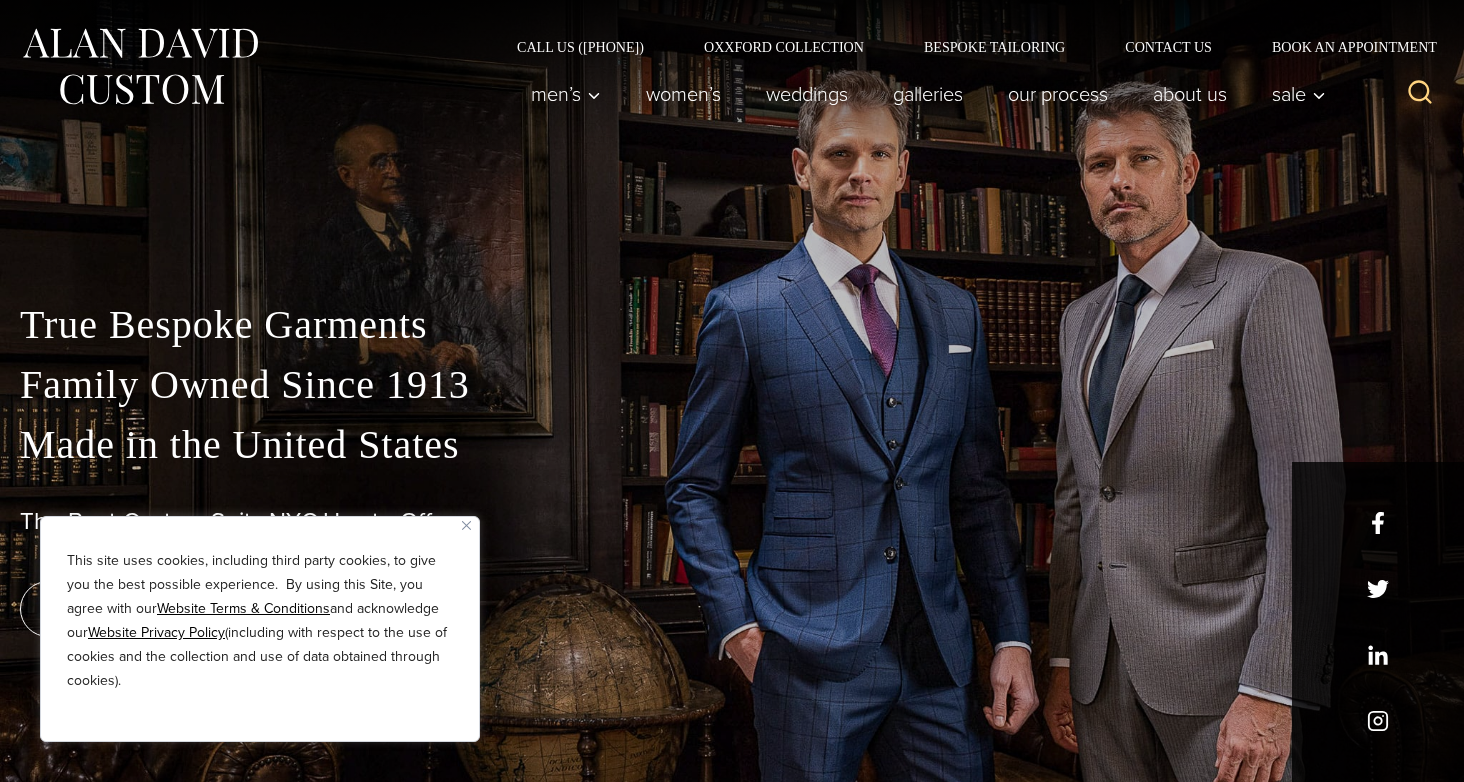 scroll, scrollTop: 0, scrollLeft: 0, axis: both 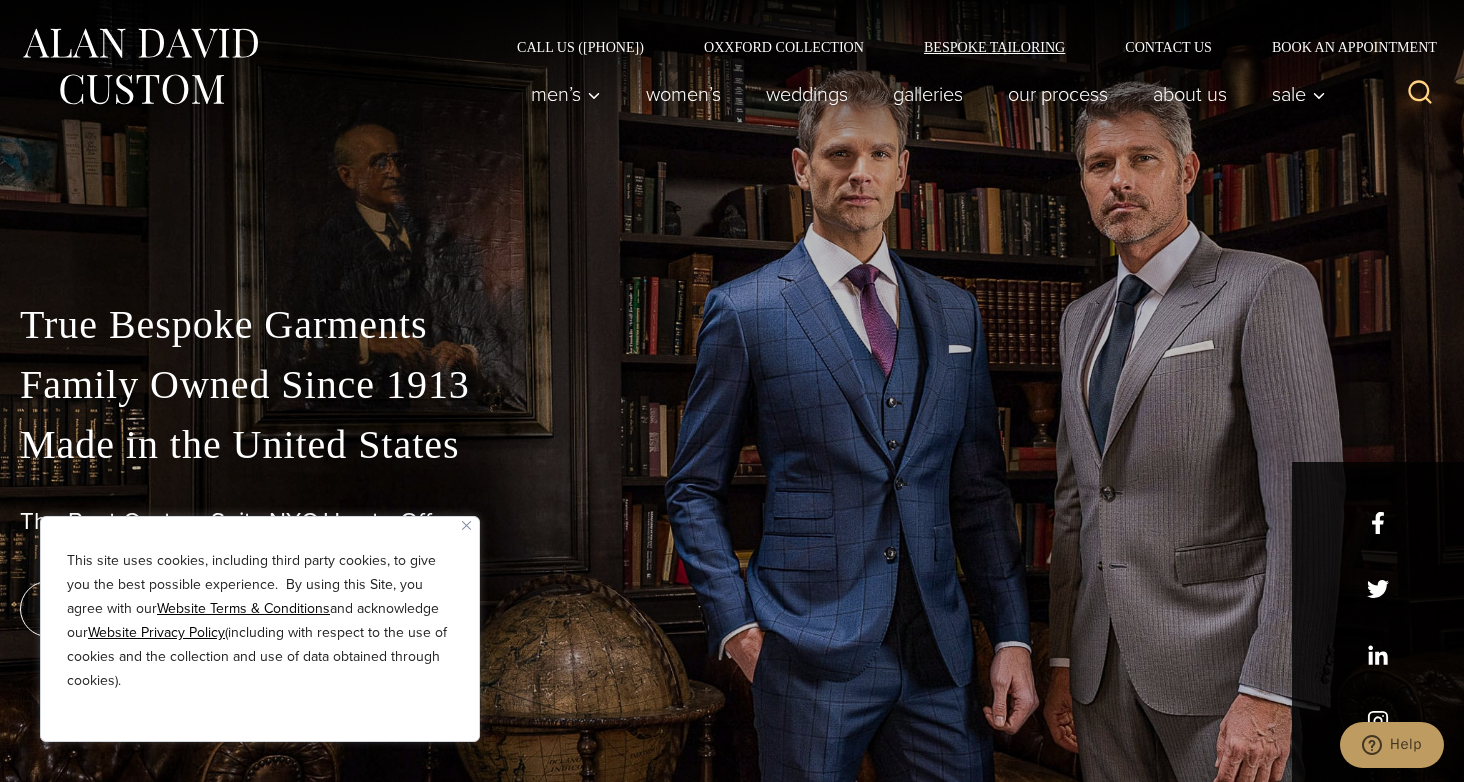 click on "Bespoke Tailoring" at bounding box center (994, 47) 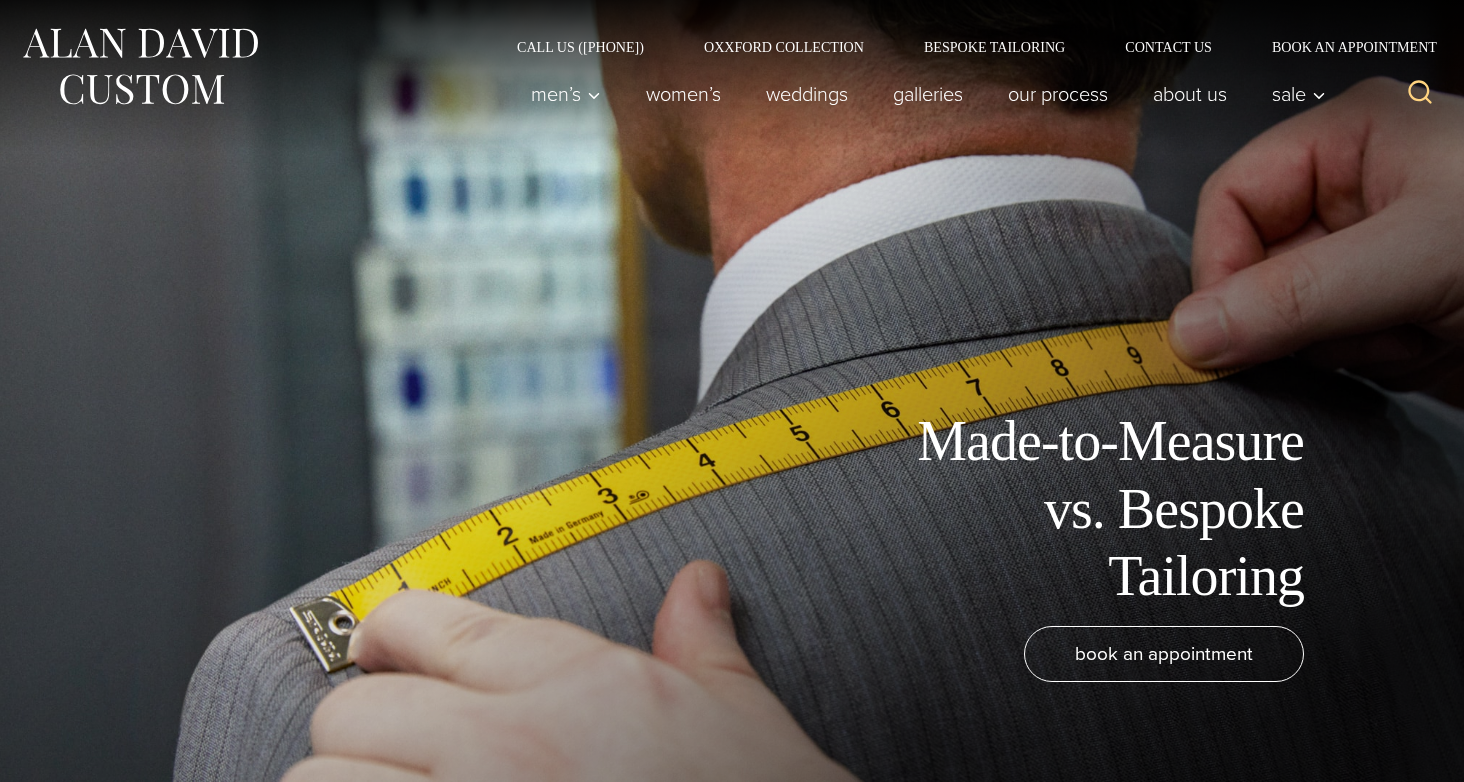 scroll, scrollTop: 0, scrollLeft: 0, axis: both 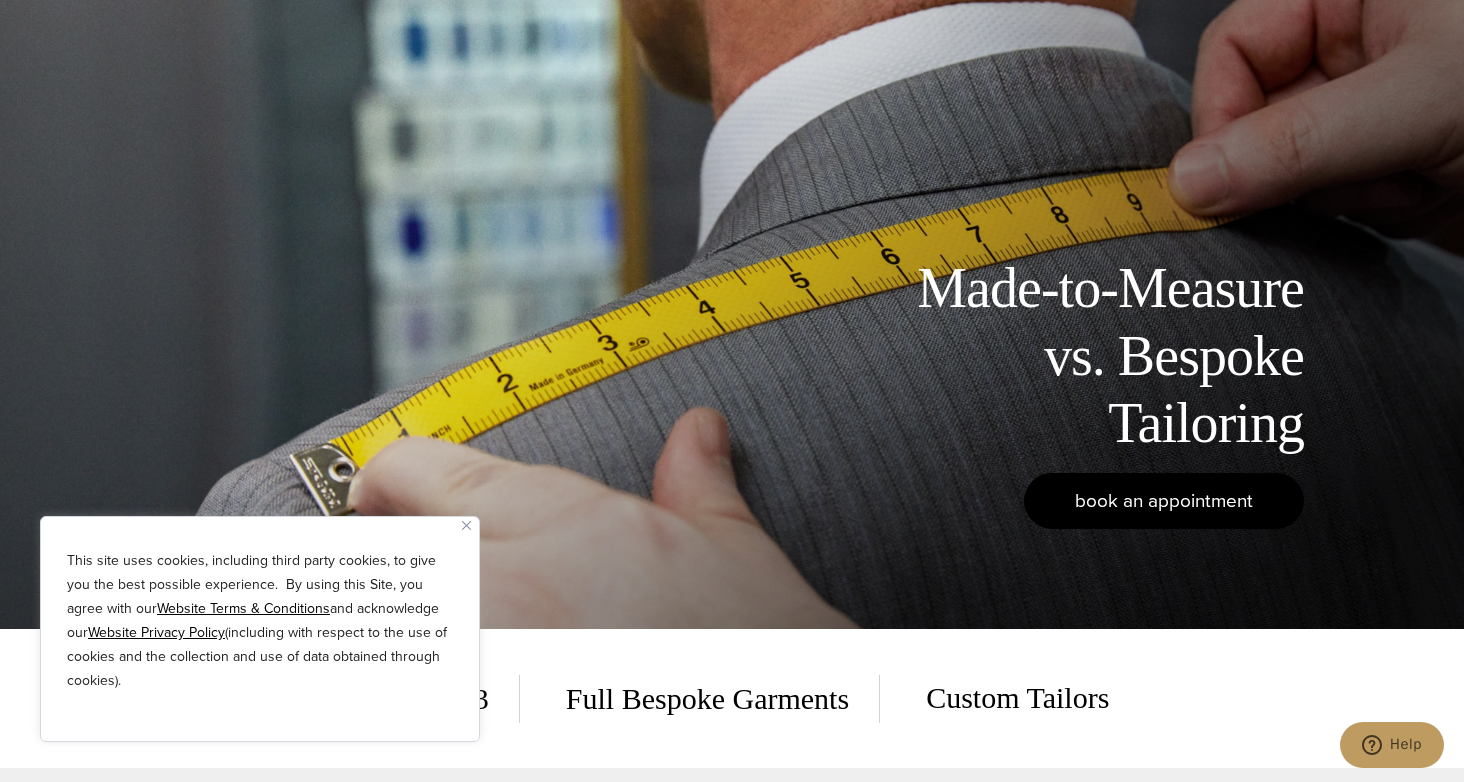 click on "book an appointment" at bounding box center (1164, 500) 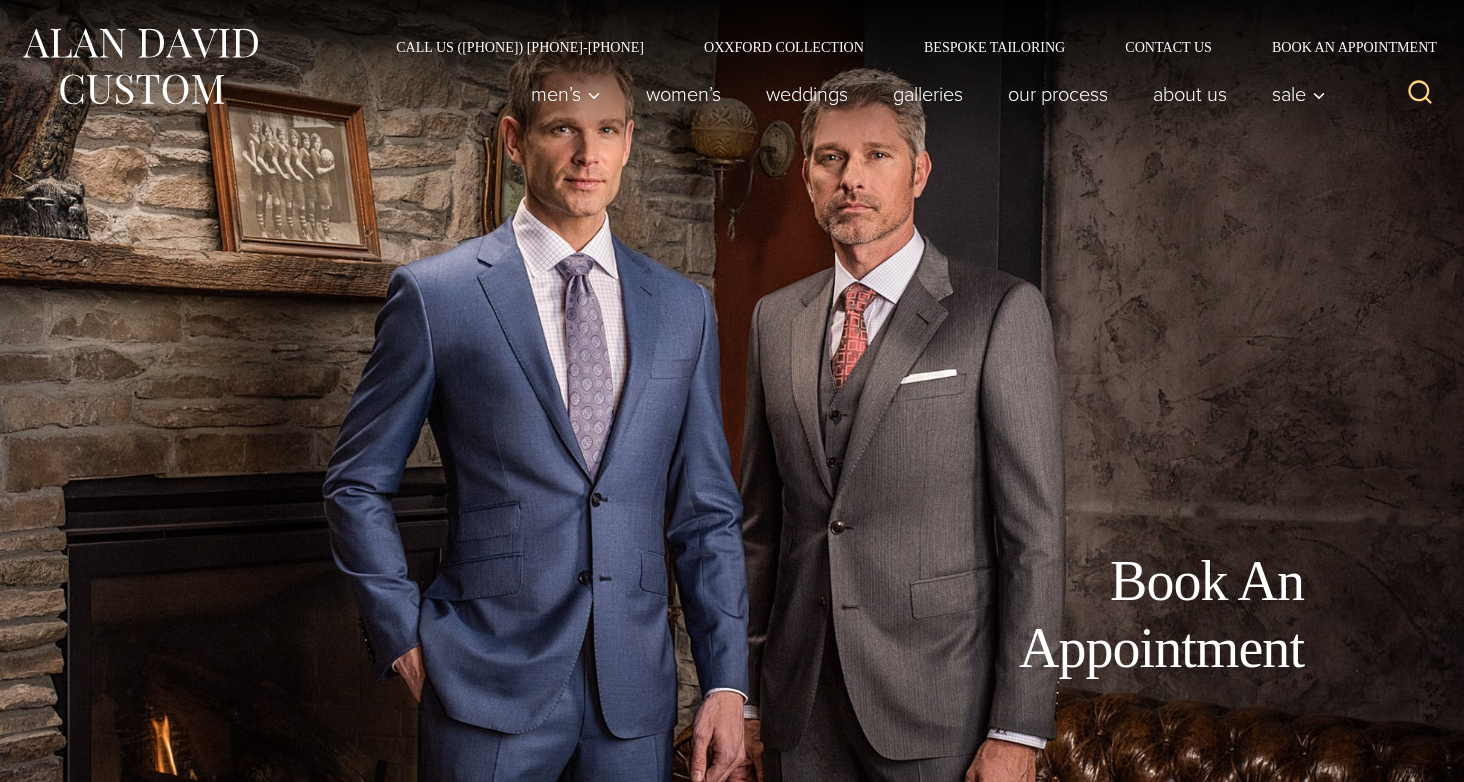 scroll, scrollTop: 0, scrollLeft: 0, axis: both 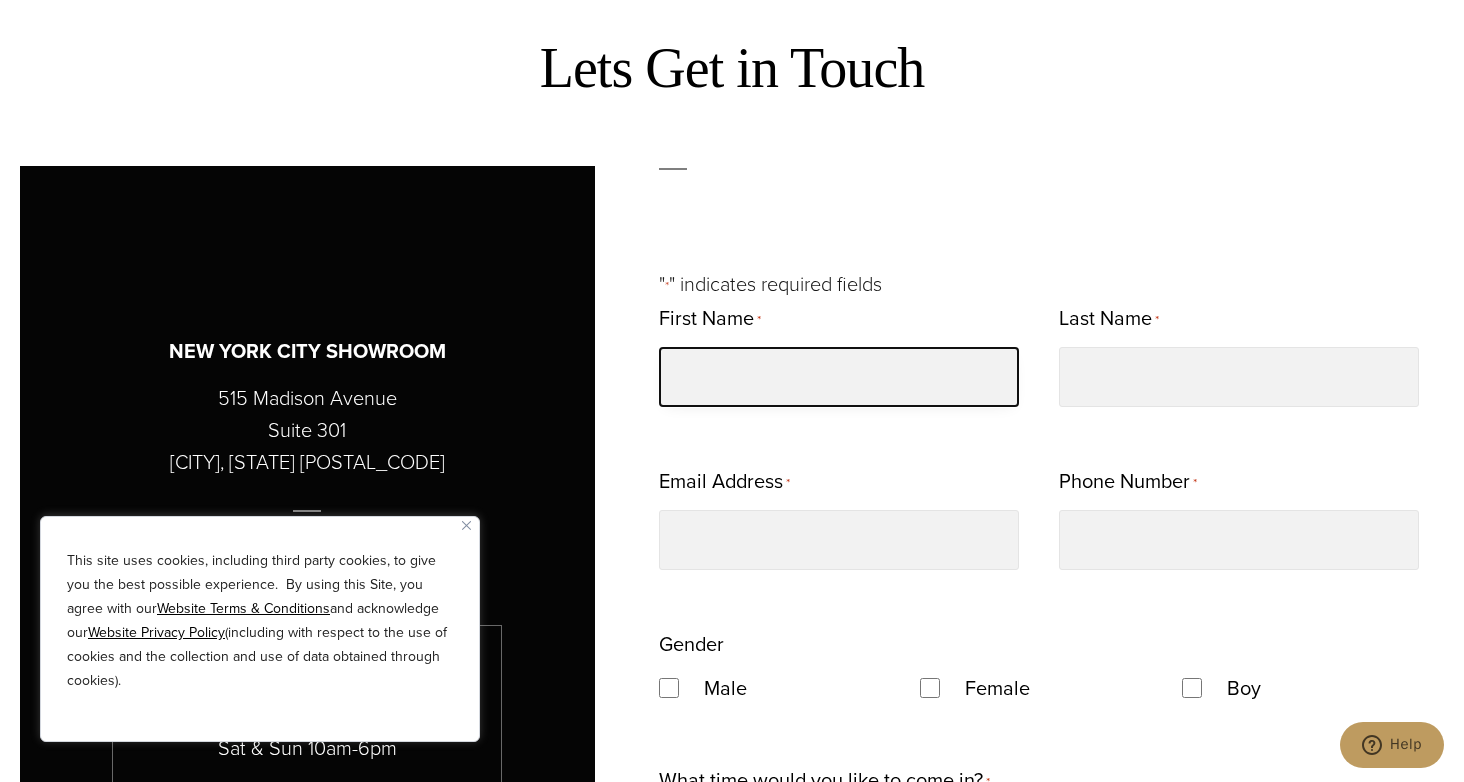 click on "First Name *" at bounding box center (839, 377) 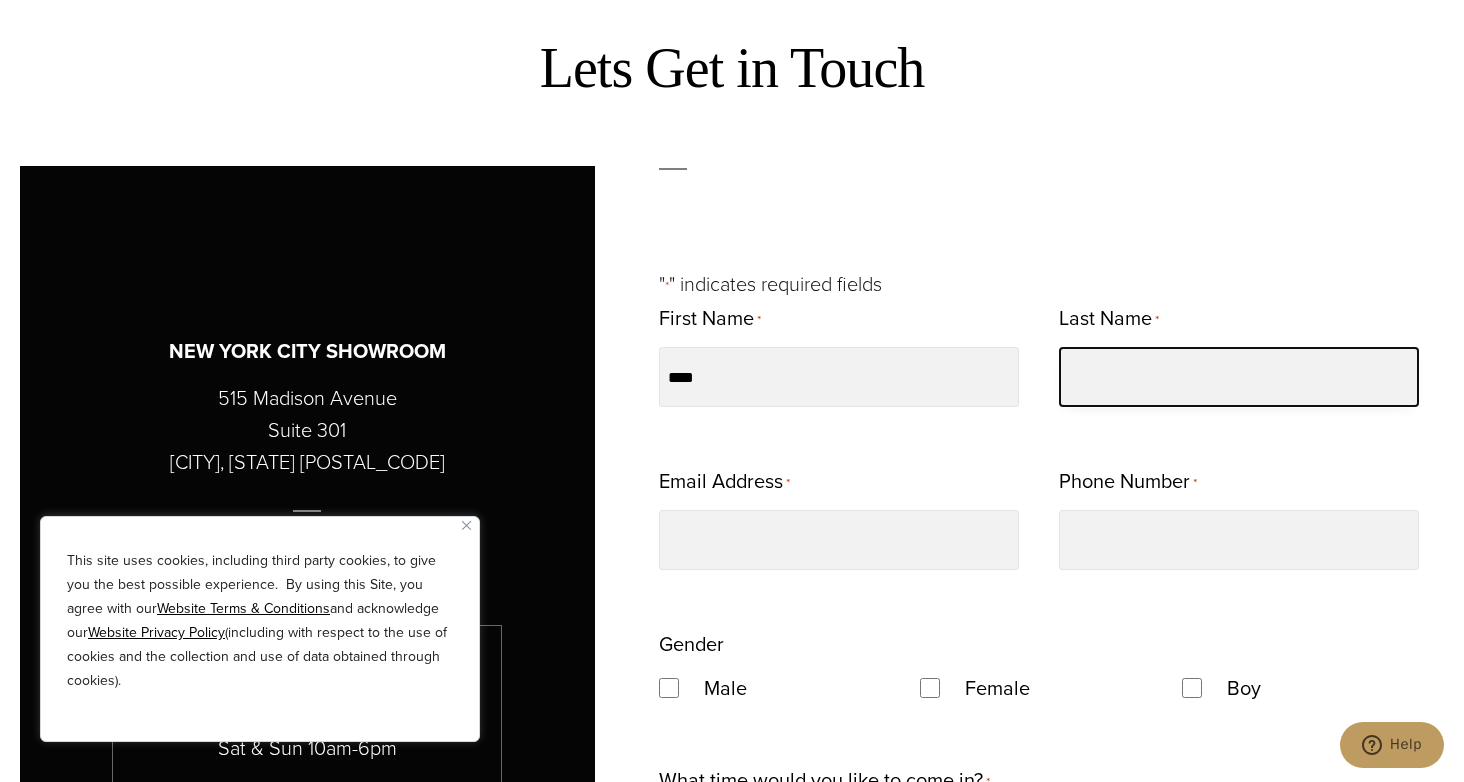 type on "**********" 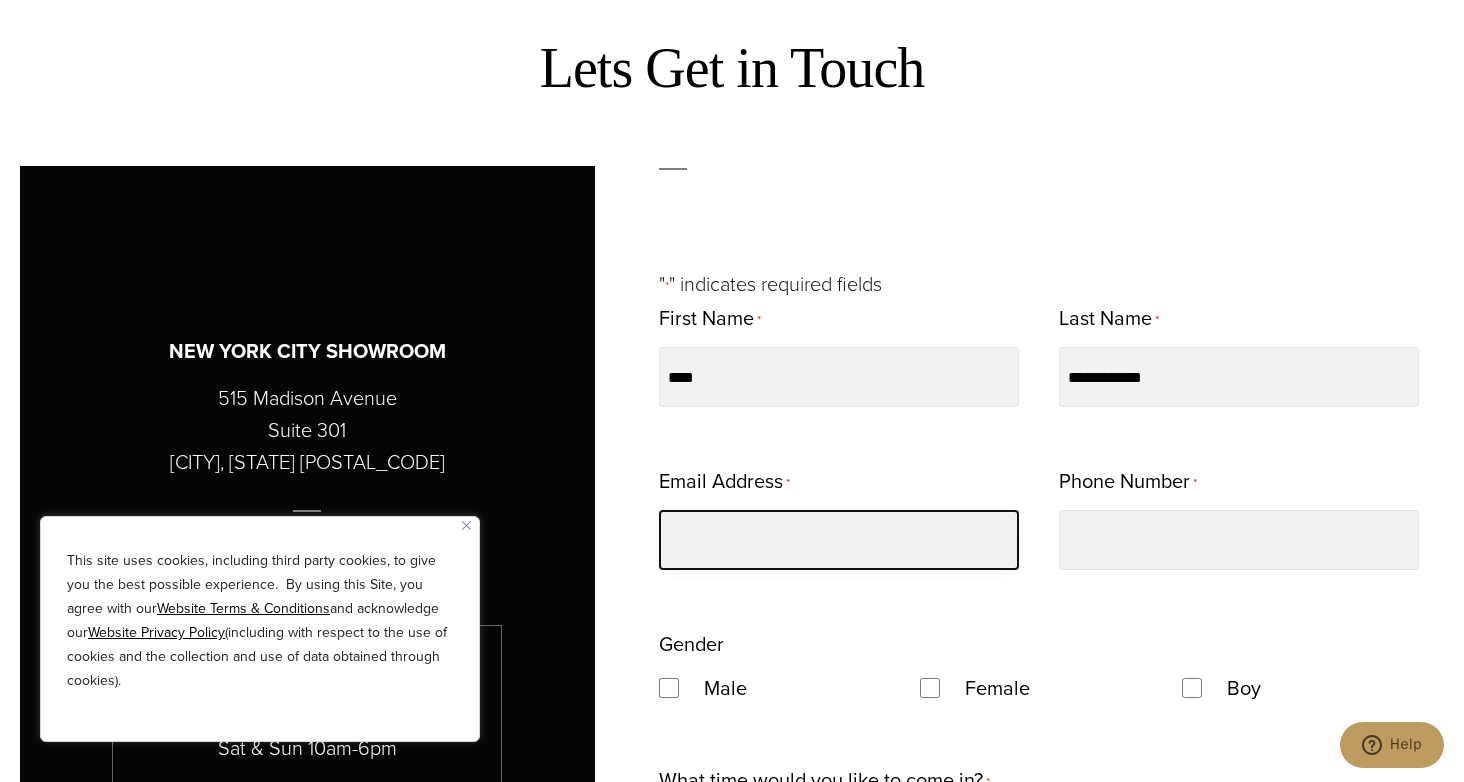 type on "**********" 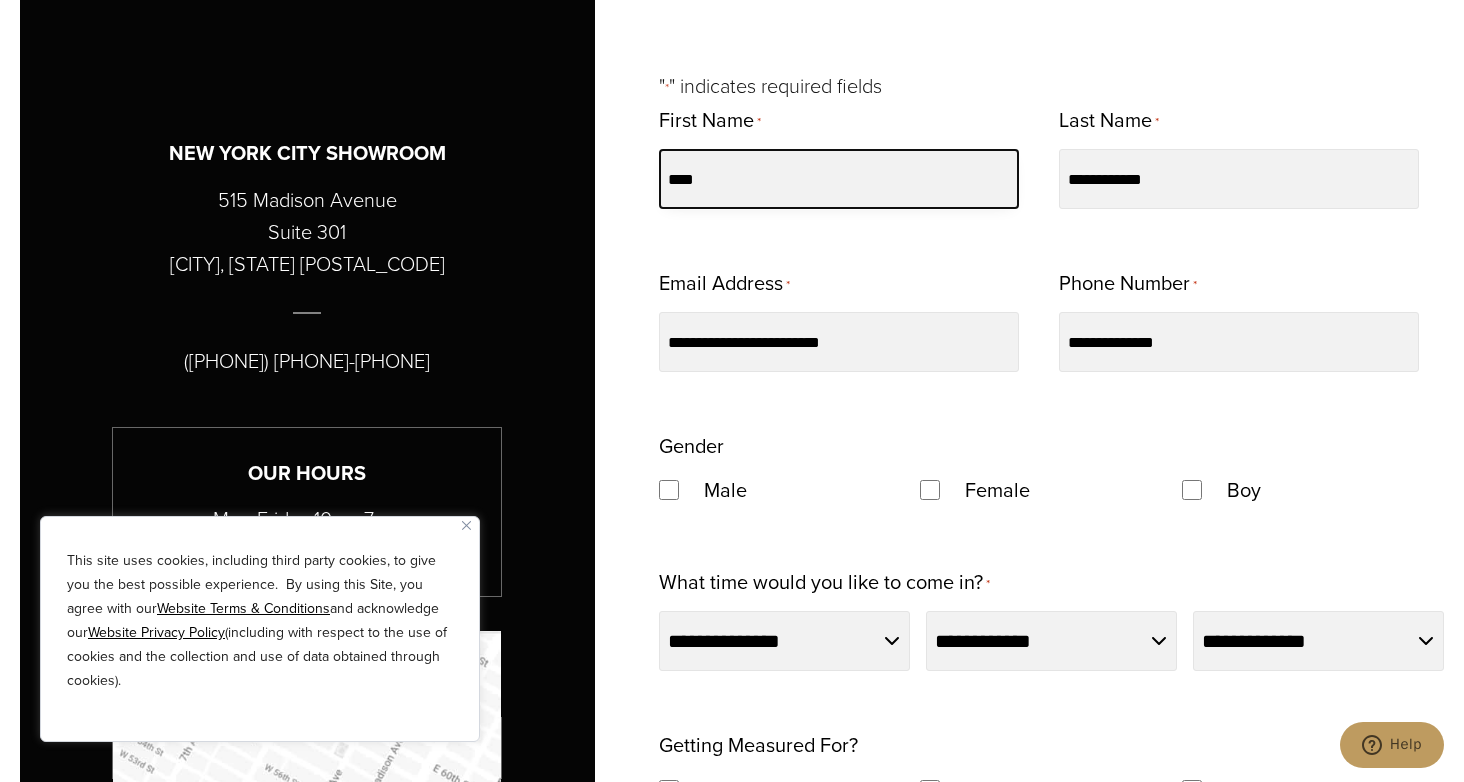 scroll, scrollTop: 1024, scrollLeft: 0, axis: vertical 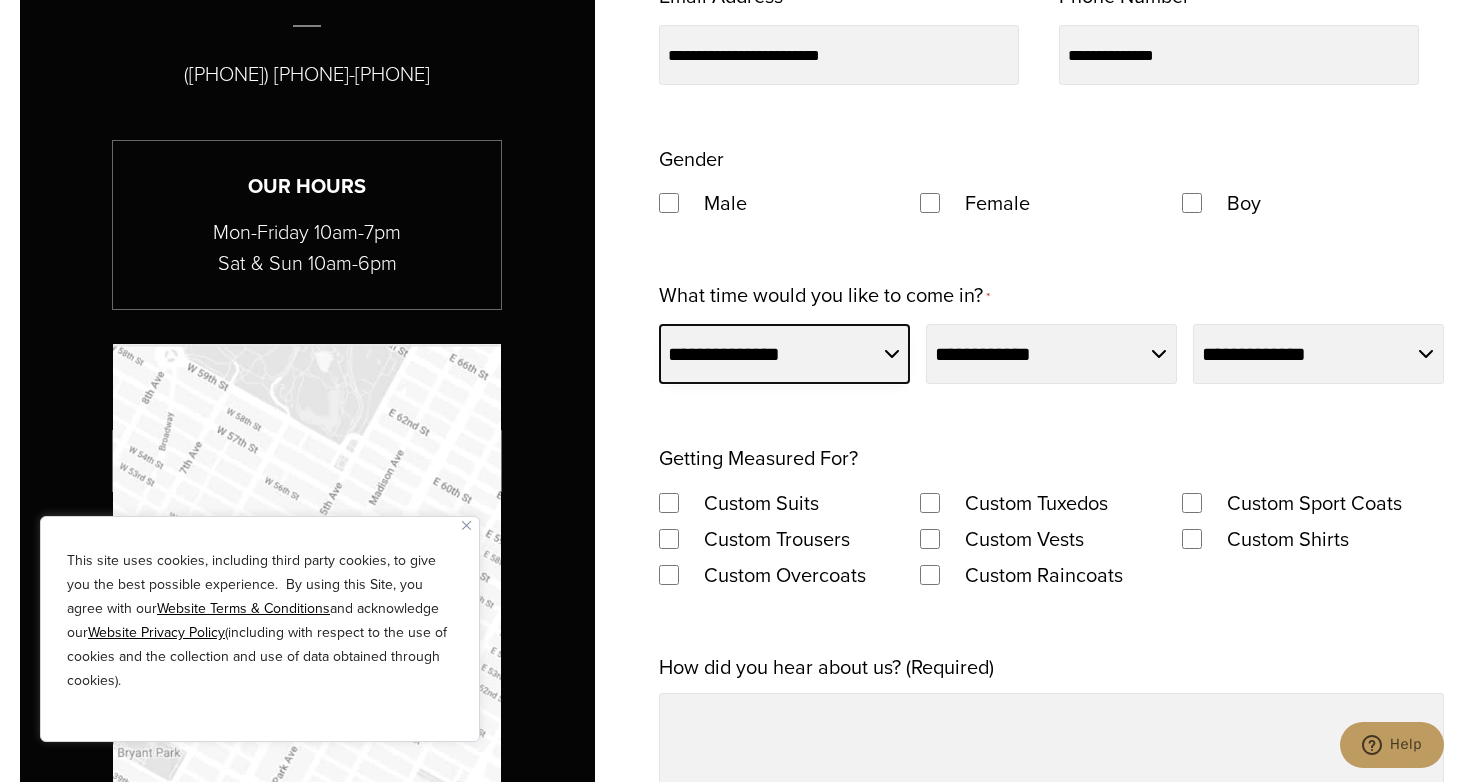 click on "**********" at bounding box center (784, 354) 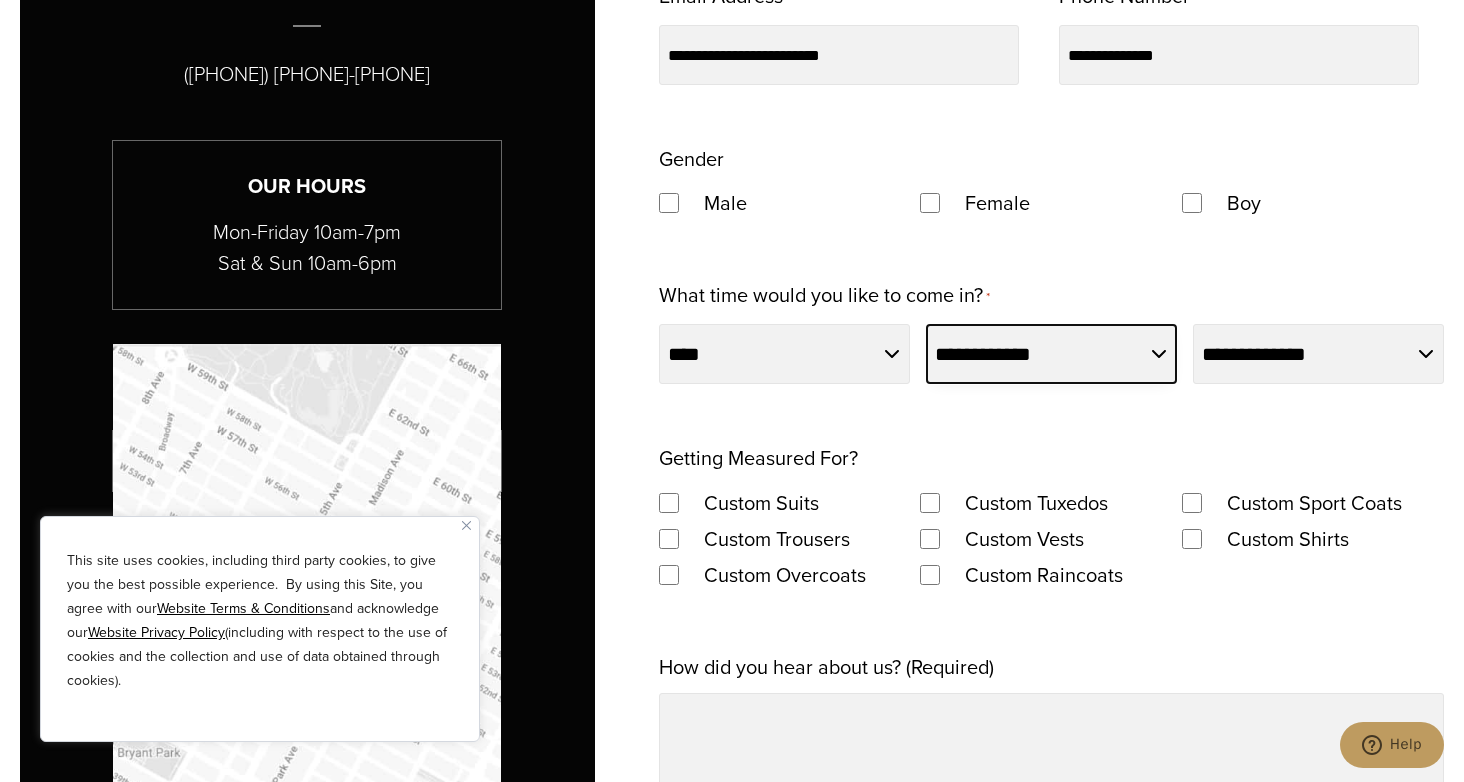 click on "**********" at bounding box center (1051, 354) 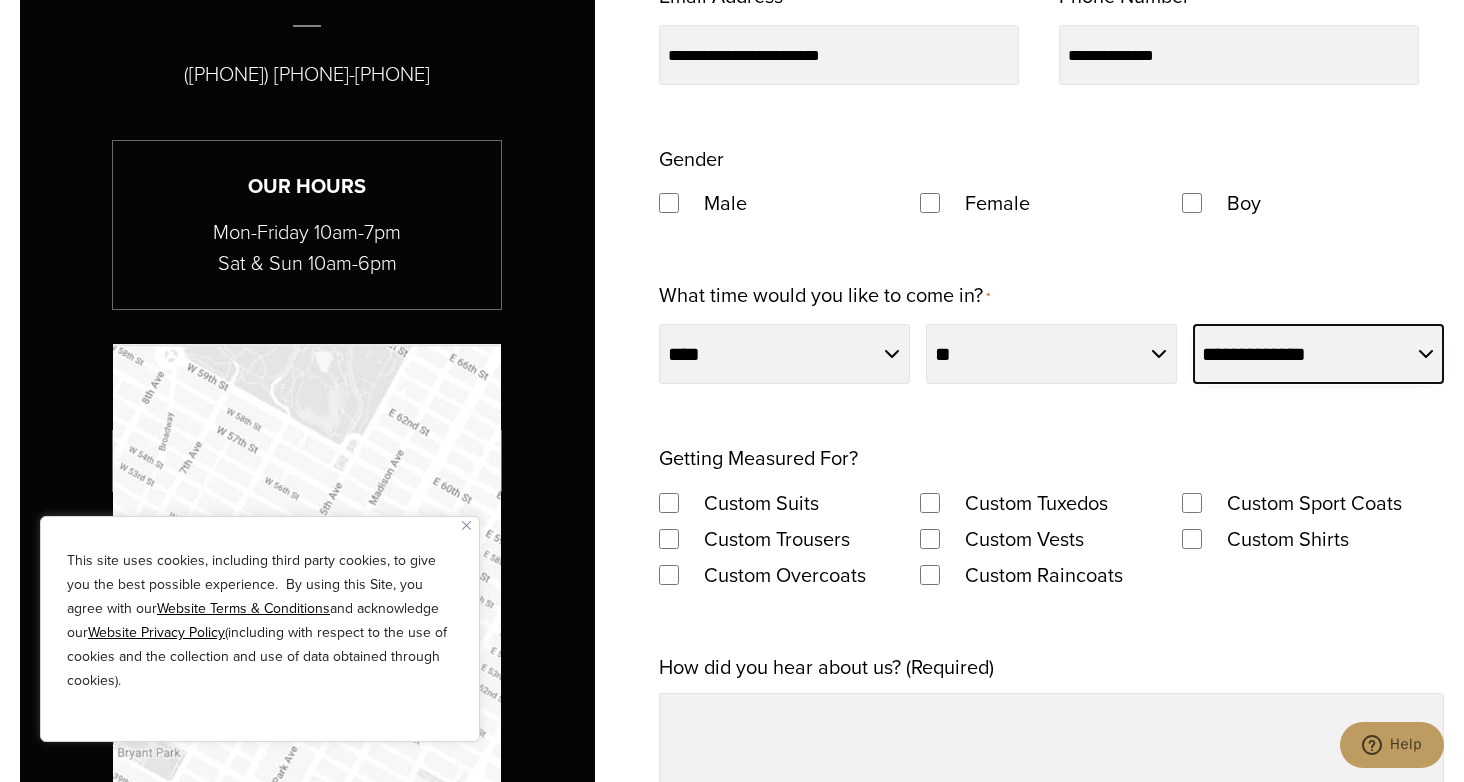 click on "**********" at bounding box center [1318, 354] 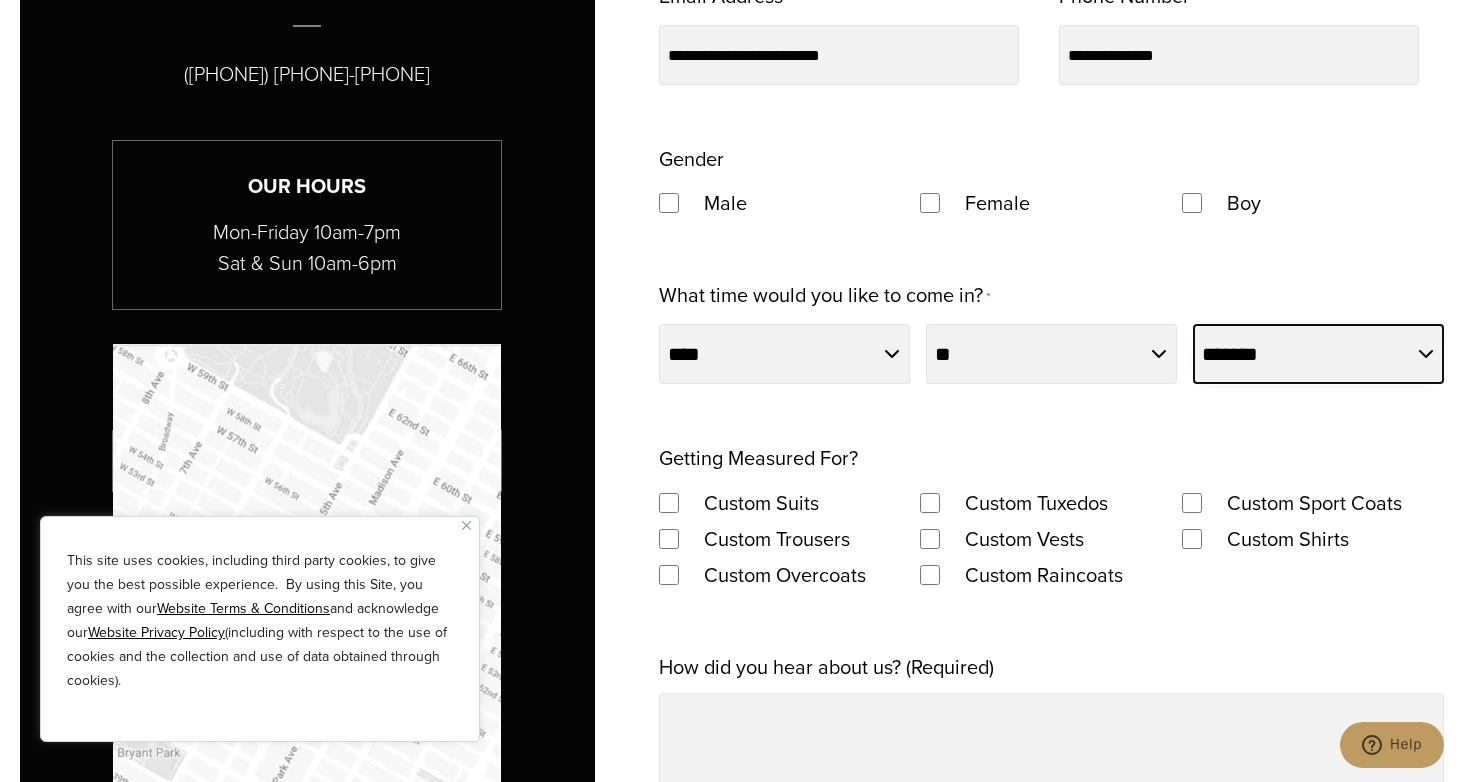 scroll, scrollTop: 1314, scrollLeft: 0, axis: vertical 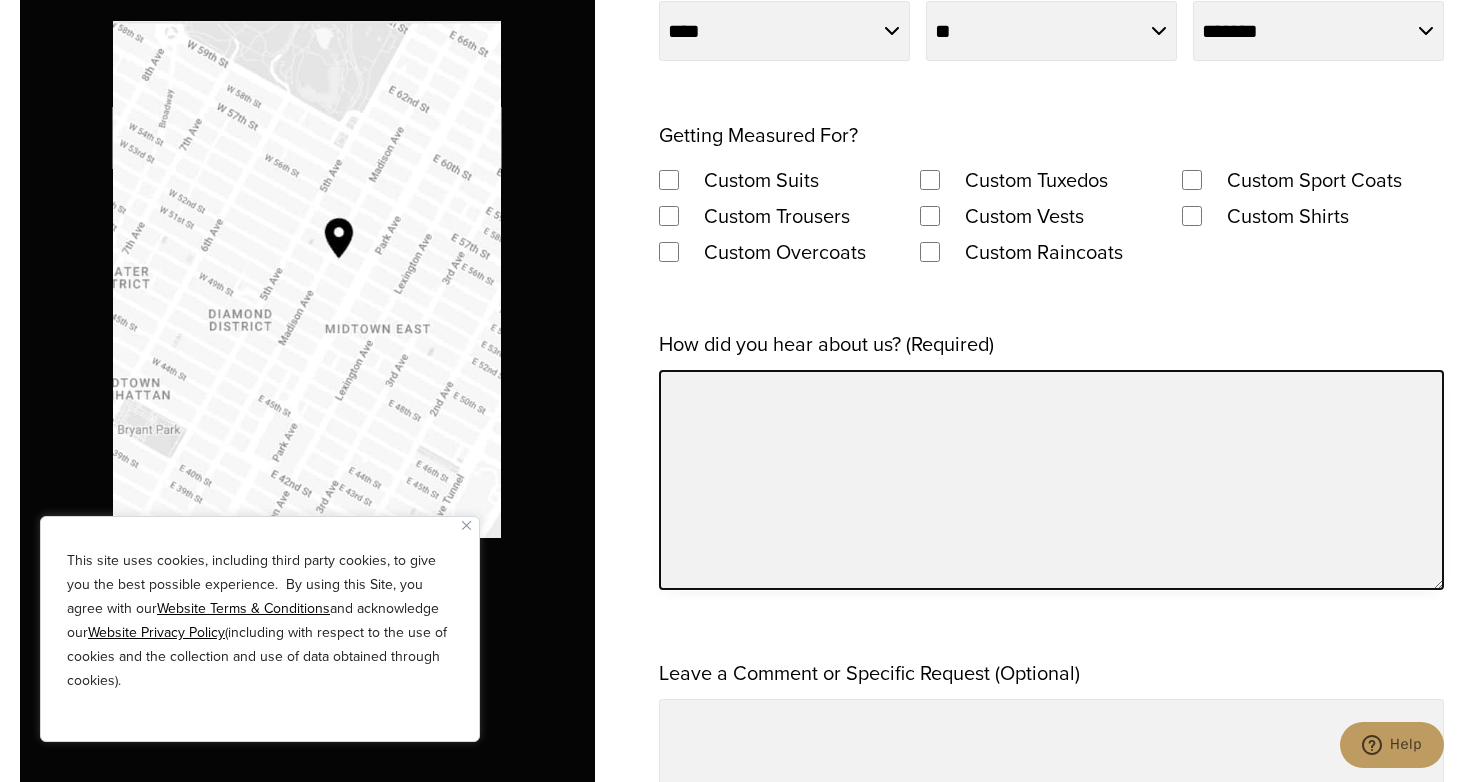 click on "How did you hear about us? (Required)" at bounding box center [1051, 480] 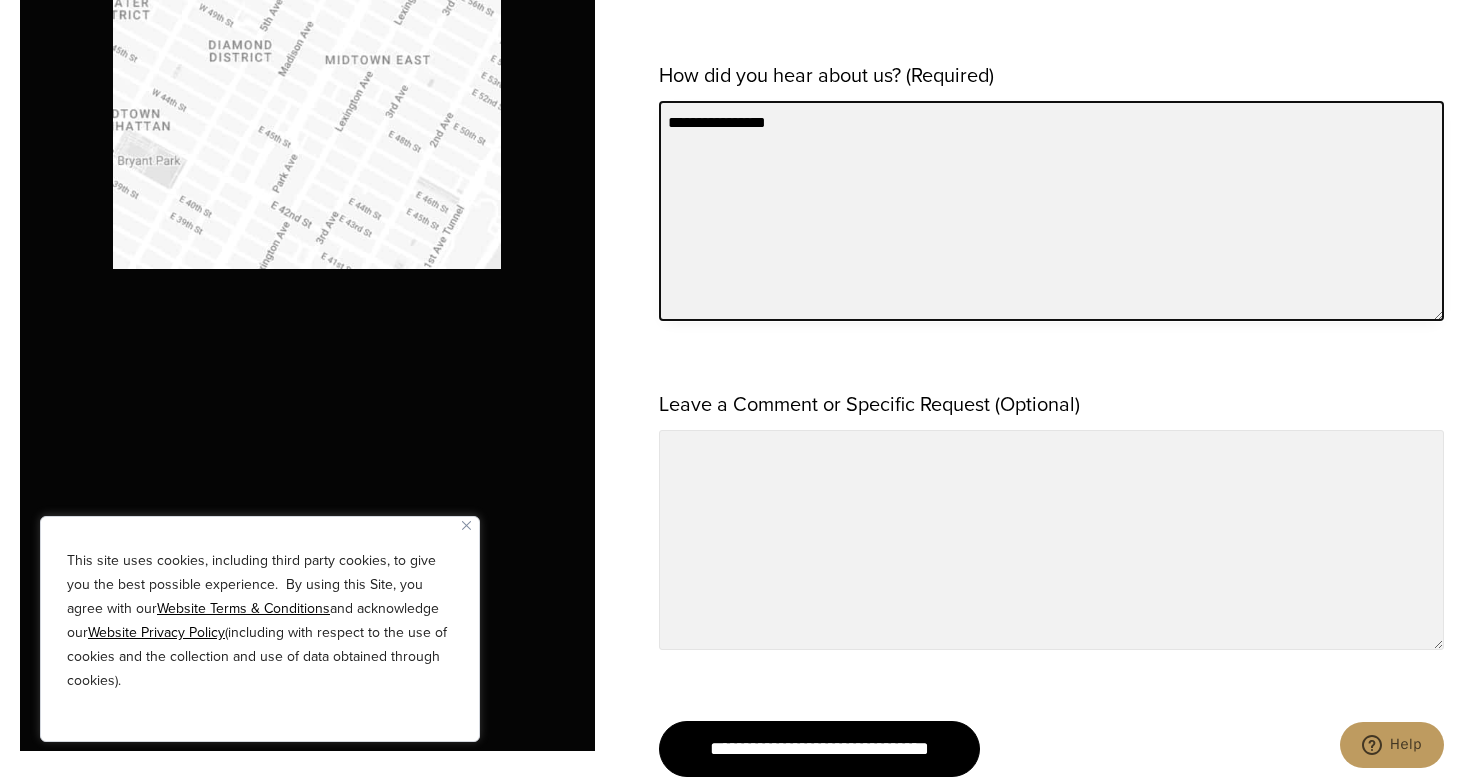 scroll, scrollTop: 1913, scrollLeft: 0, axis: vertical 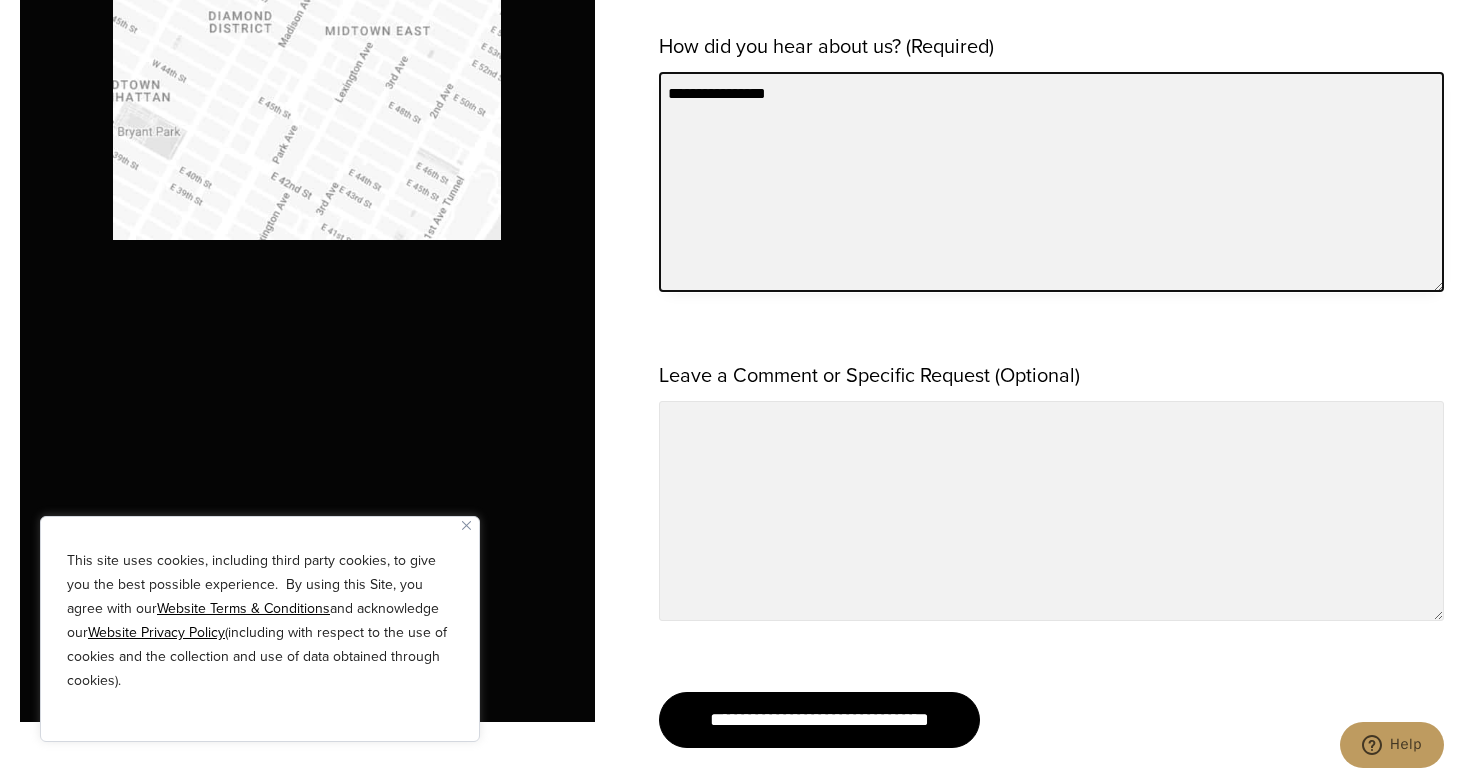 type on "**********" 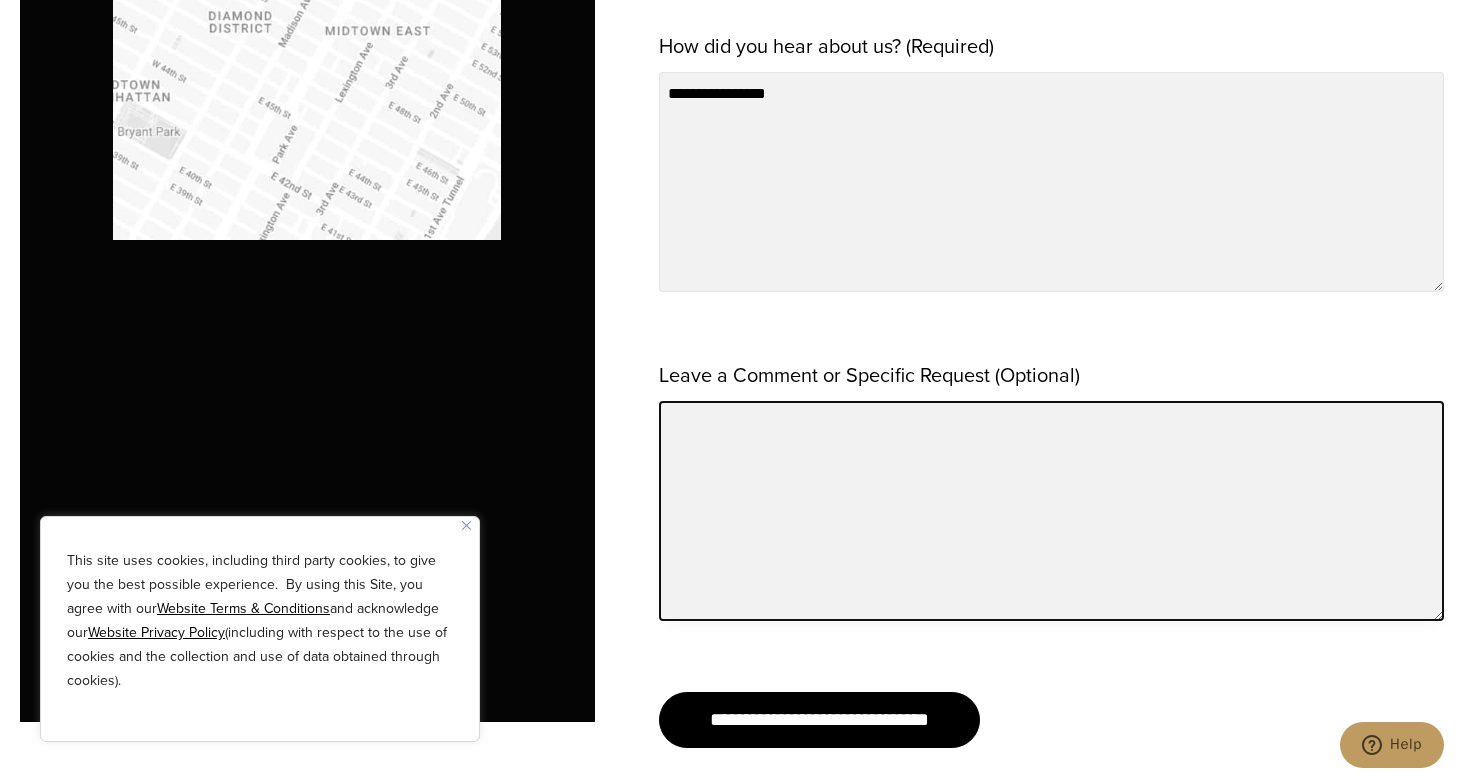 click on "Leave a Comment or Specific Request (Optional)" at bounding box center (1051, 511) 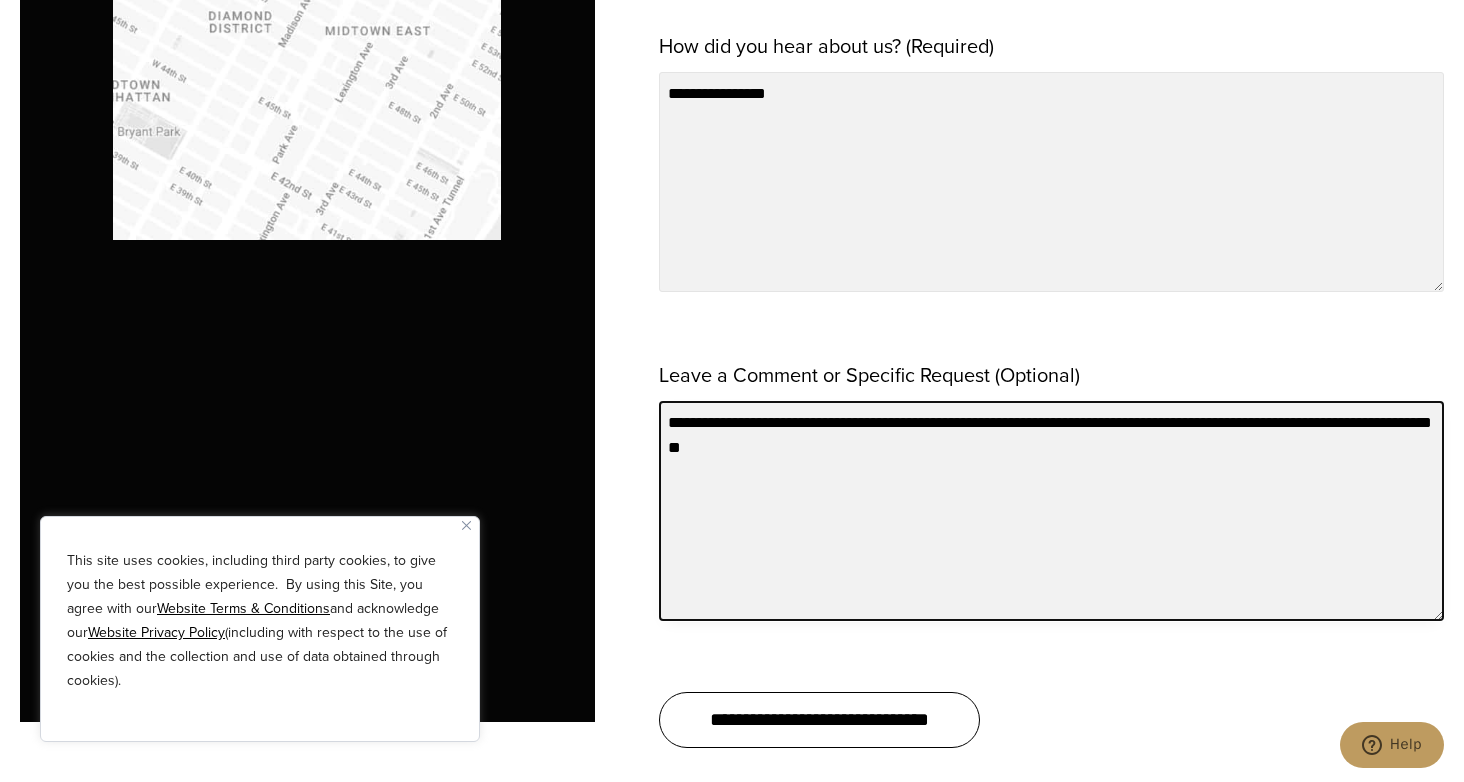 type on "**********" 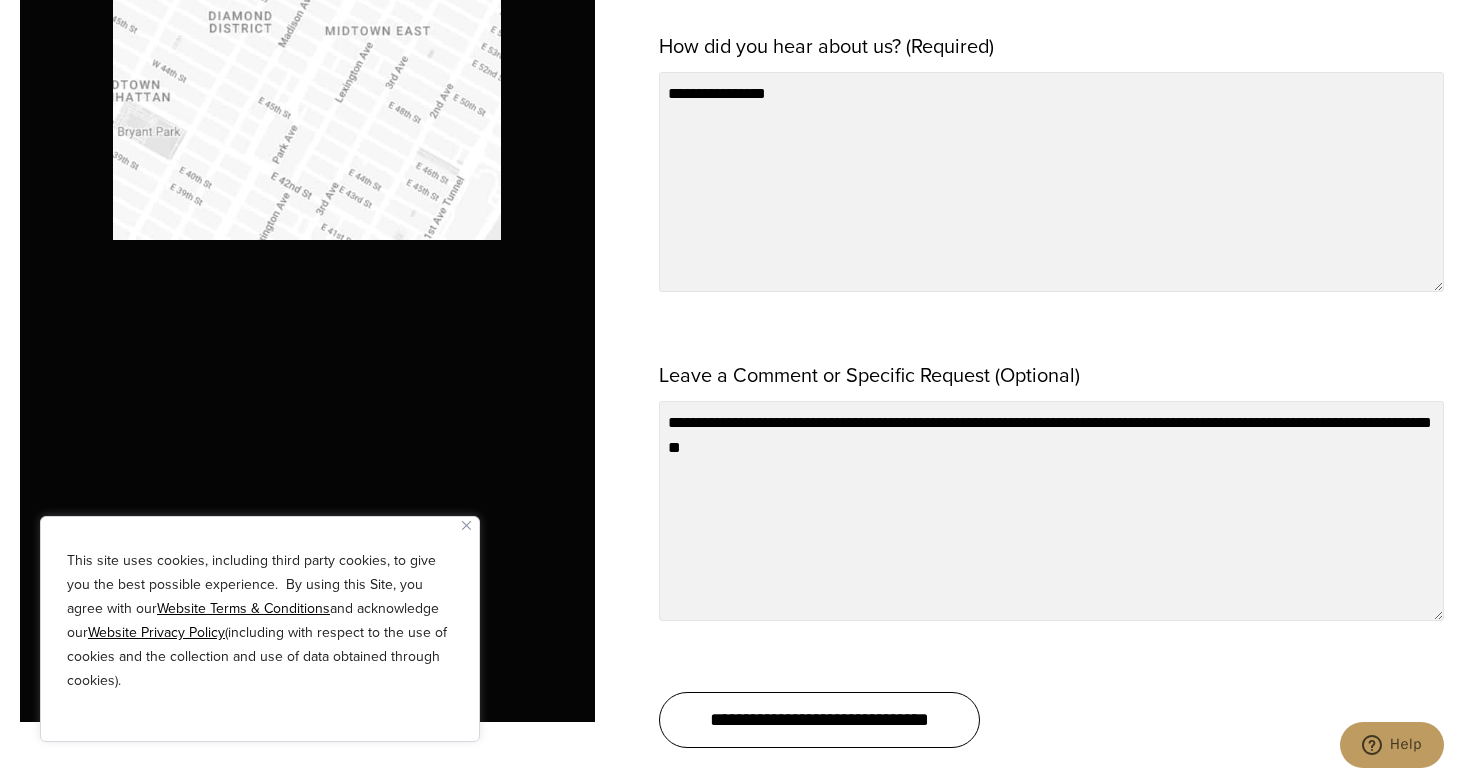 click on "**********" at bounding box center [819, 720] 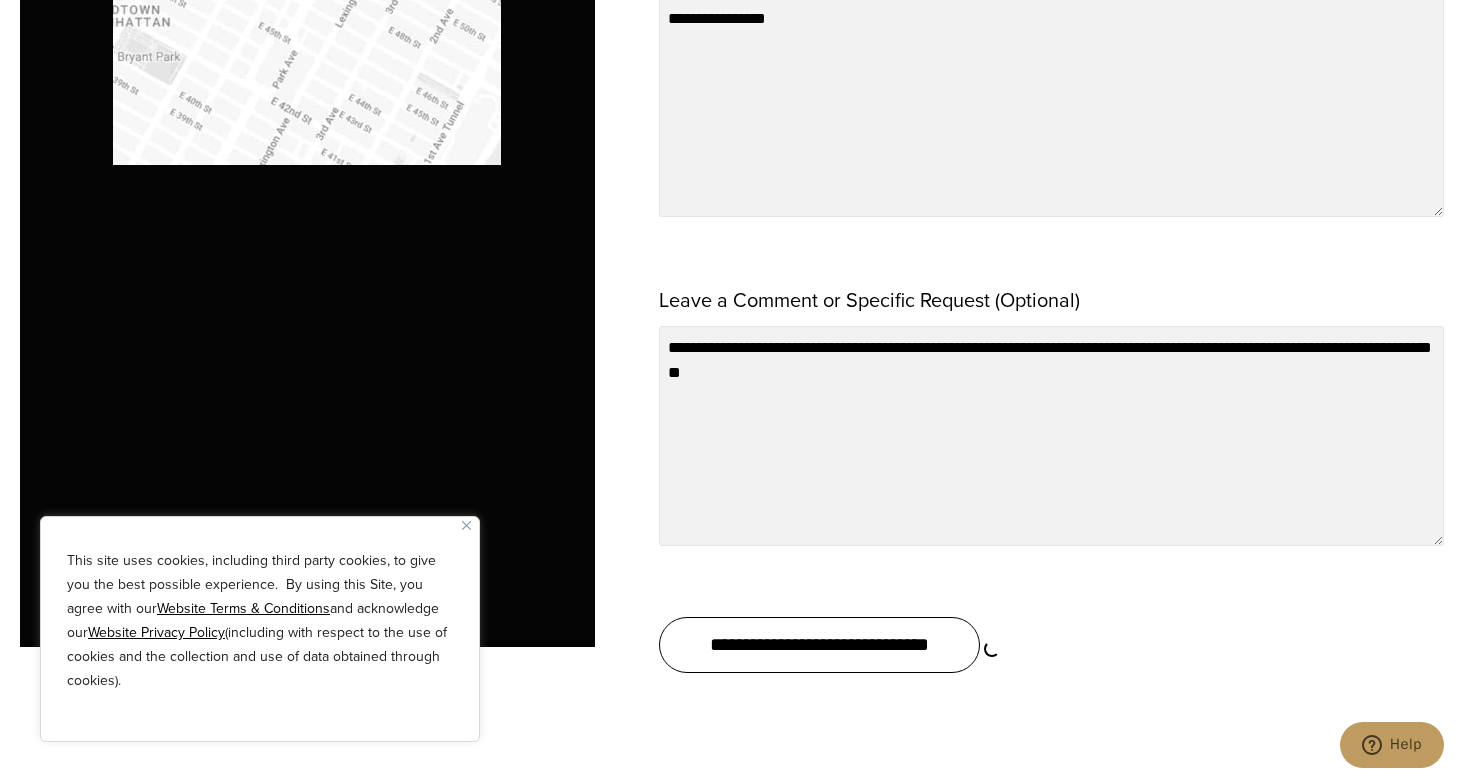 scroll, scrollTop: 1989, scrollLeft: 0, axis: vertical 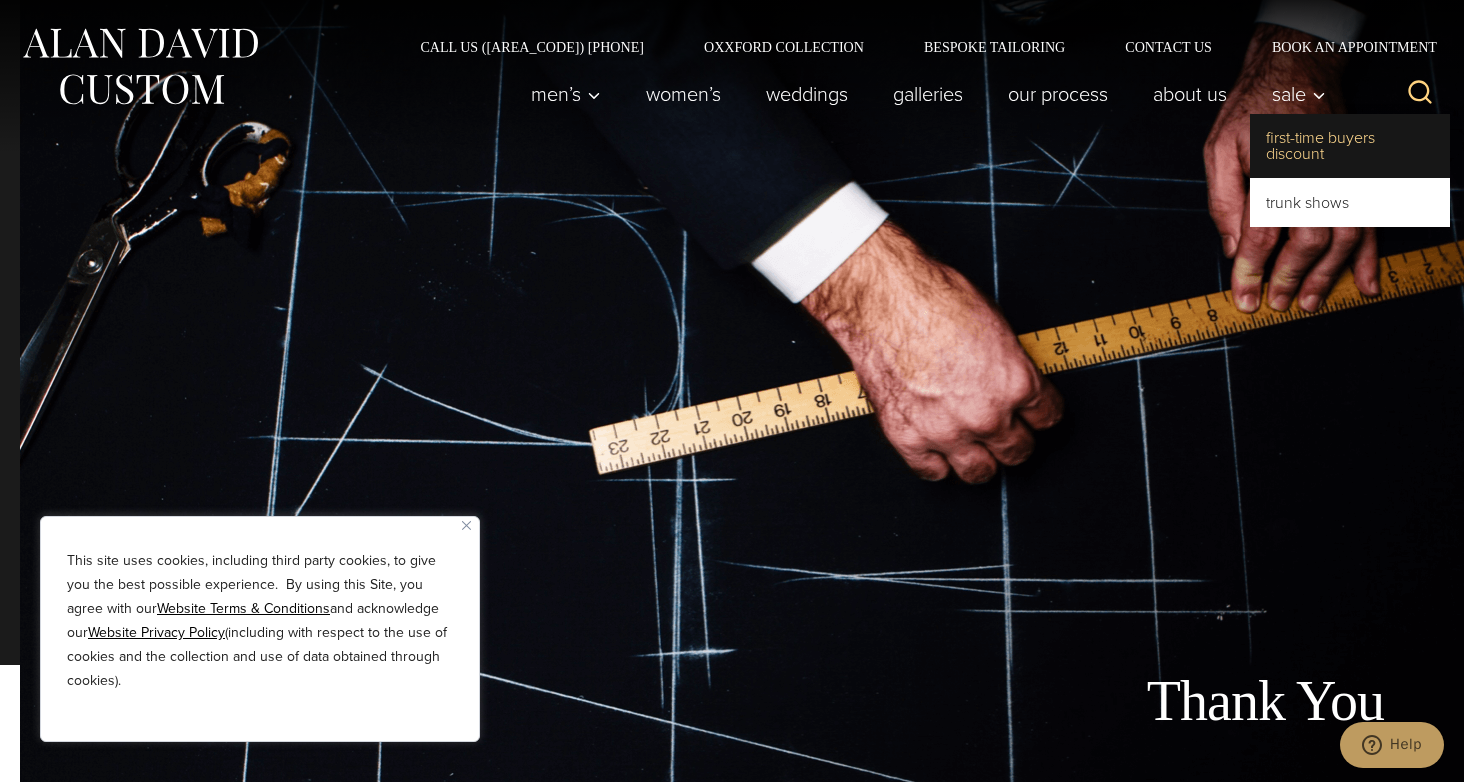 click on "First-Time Buyers Discount" at bounding box center [1350, 146] 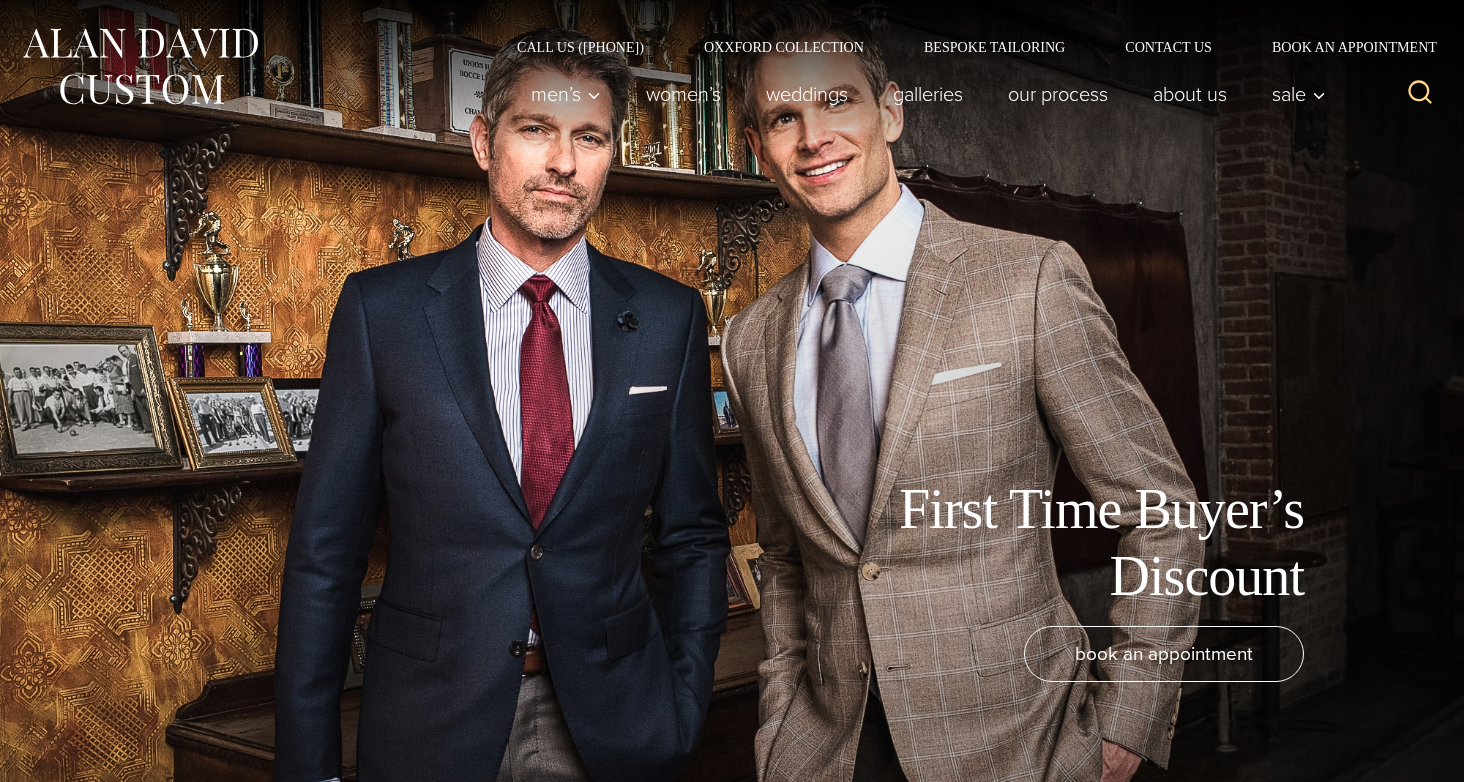 scroll, scrollTop: 0, scrollLeft: 0, axis: both 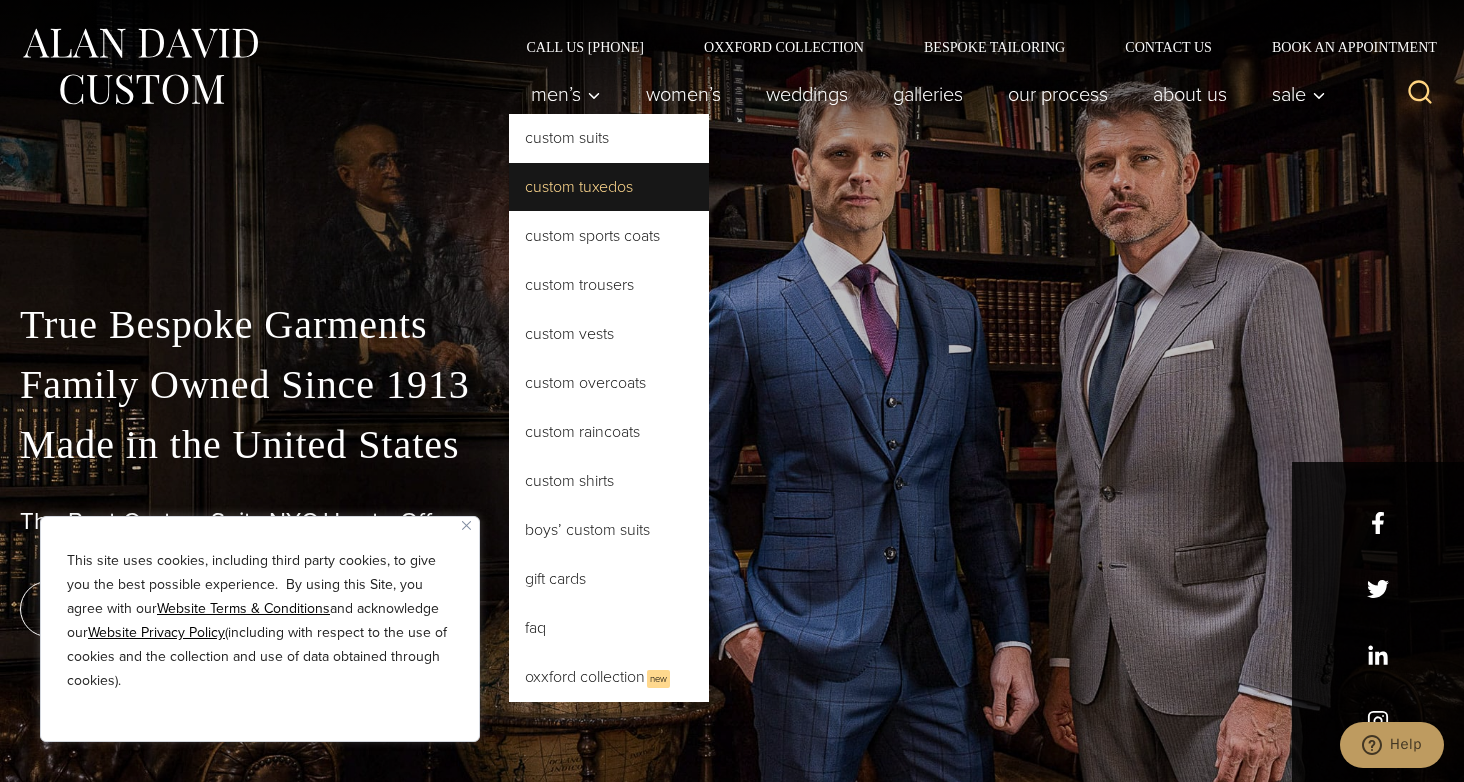 click on "Custom Tuxedos" at bounding box center (609, 187) 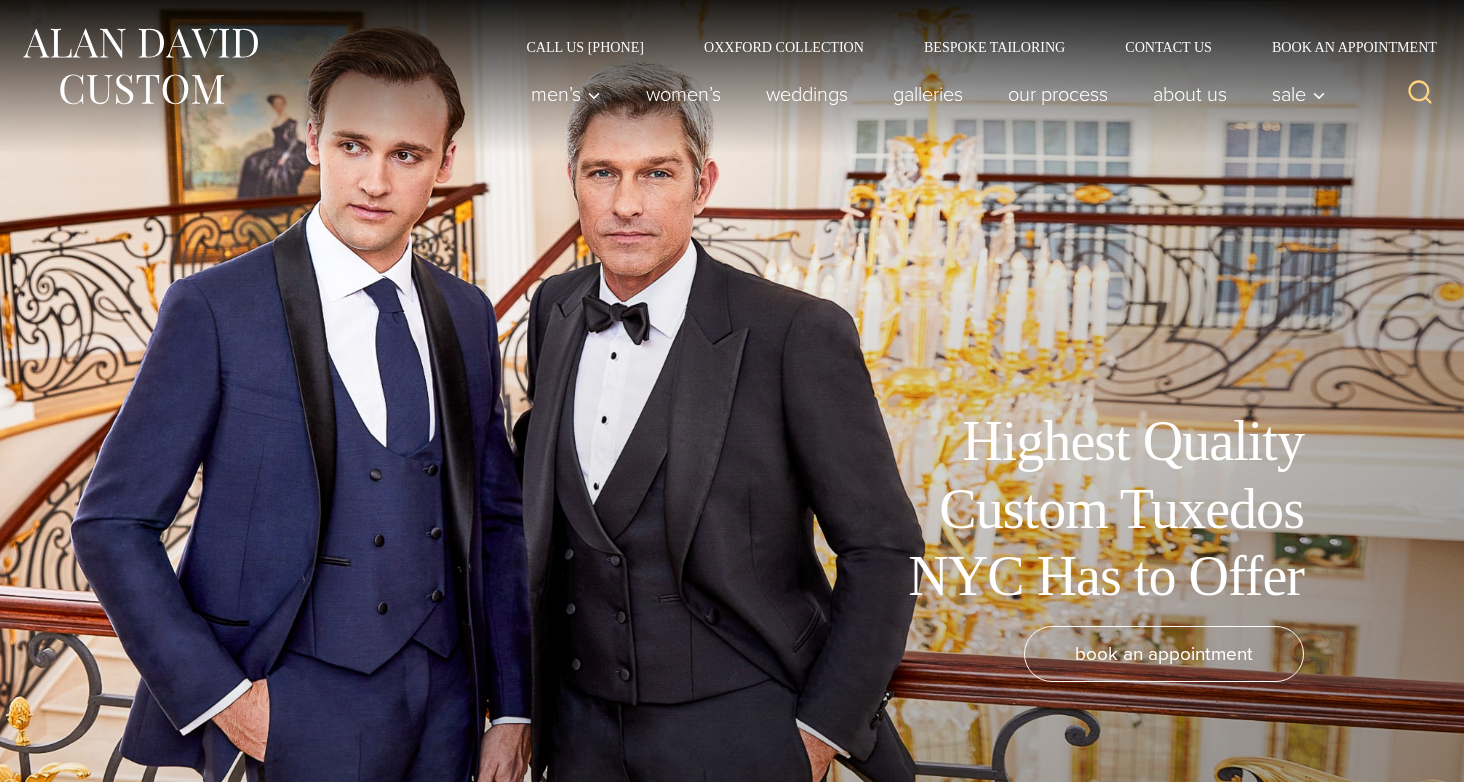 scroll, scrollTop: 0, scrollLeft: 0, axis: both 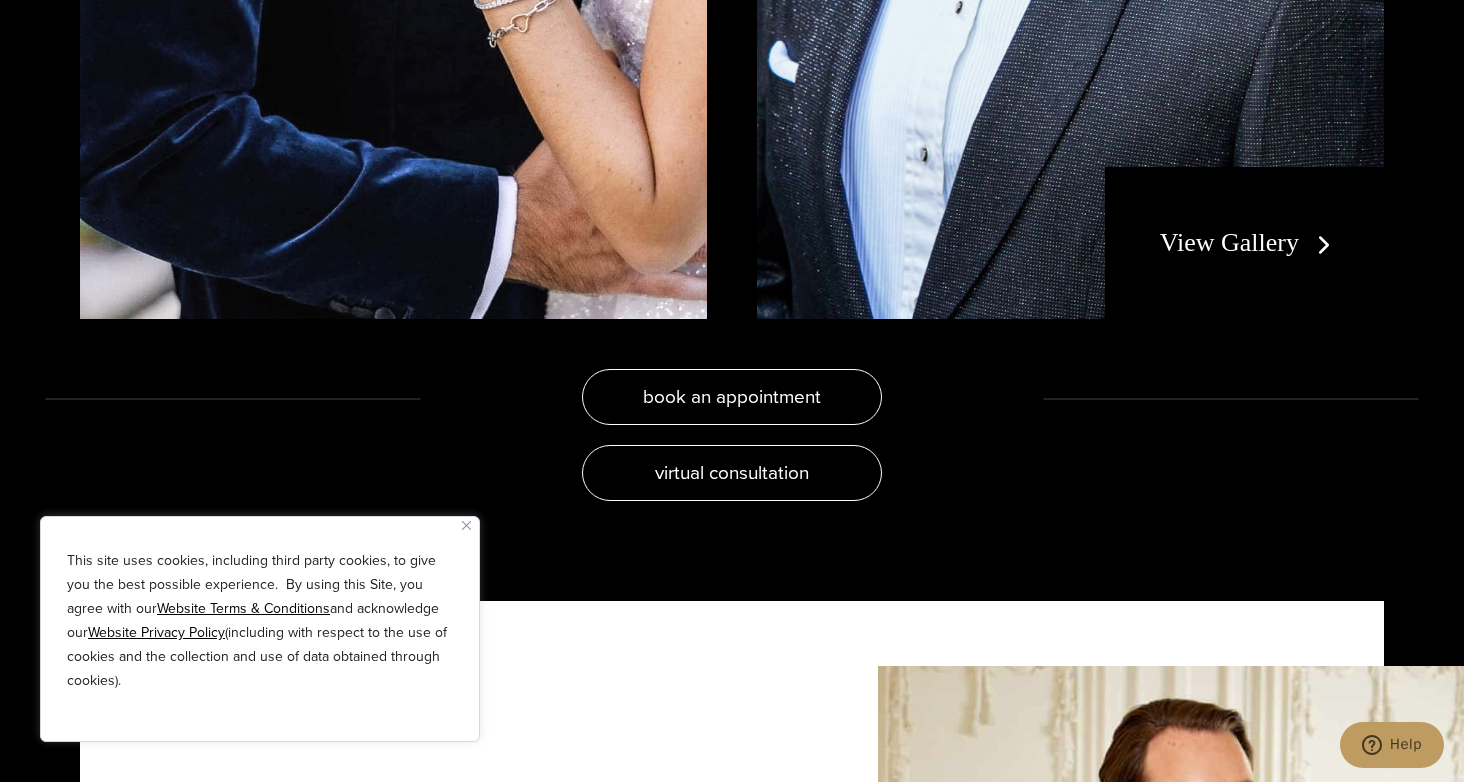 click on "View Gallery" at bounding box center [1244, 243] 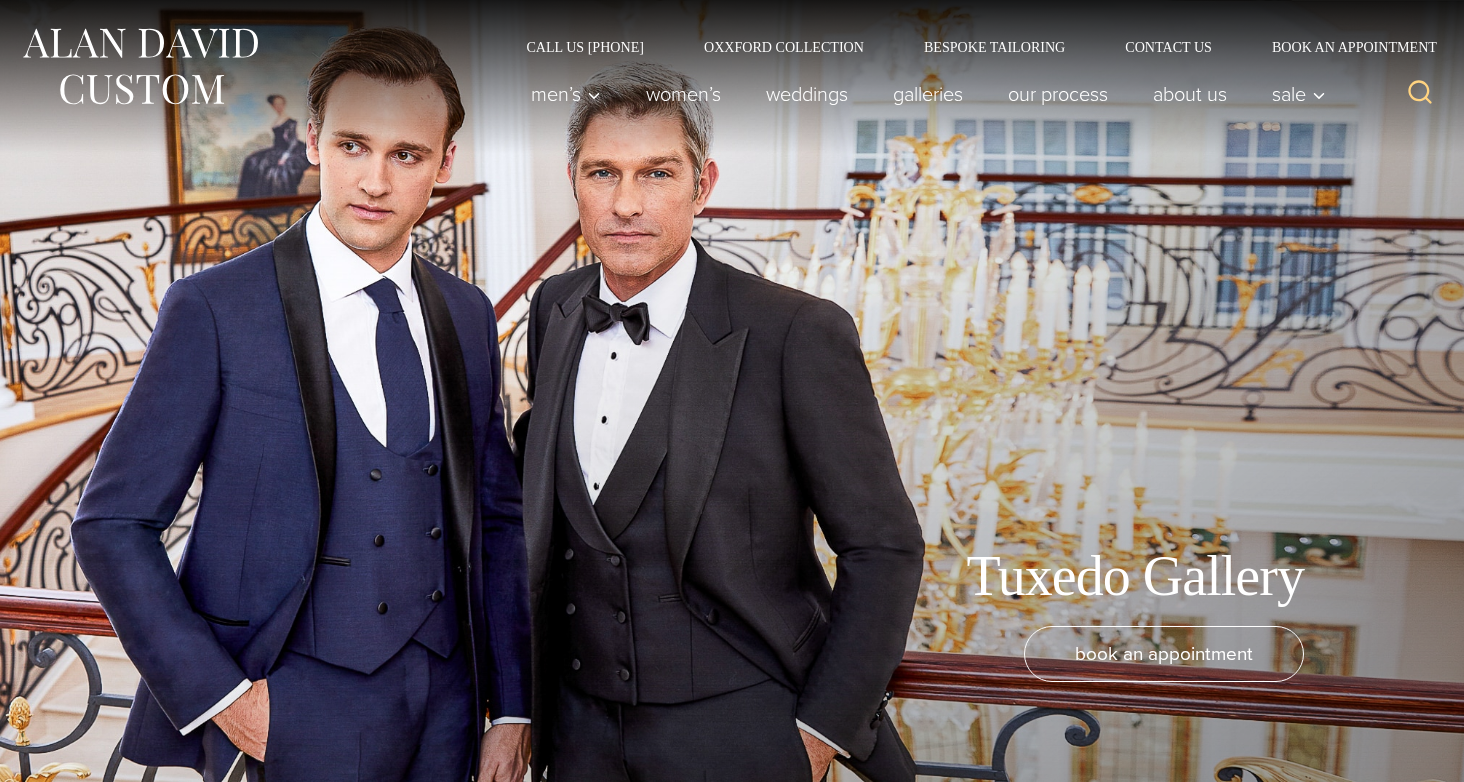 scroll, scrollTop: 0, scrollLeft: 0, axis: both 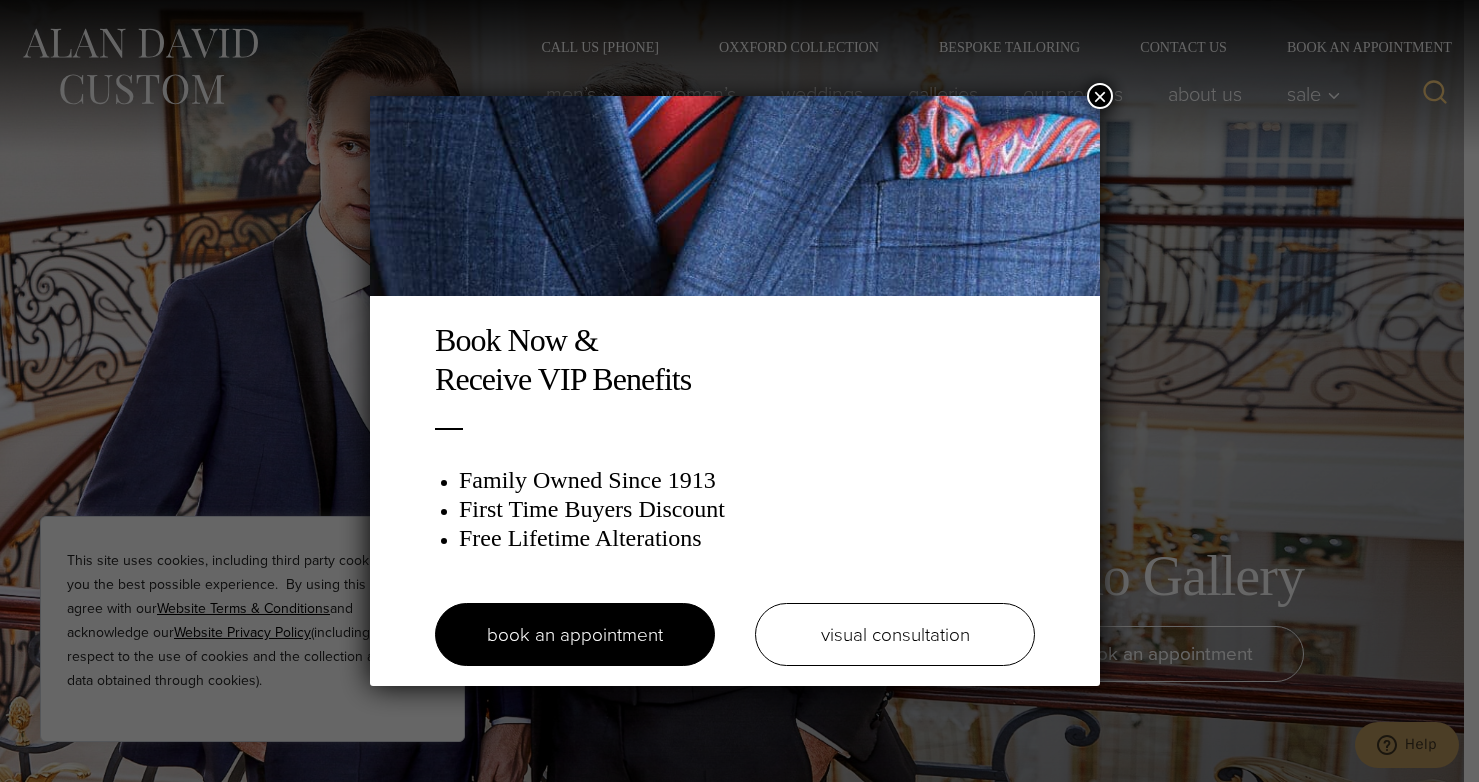 click on "×" at bounding box center [1100, 96] 